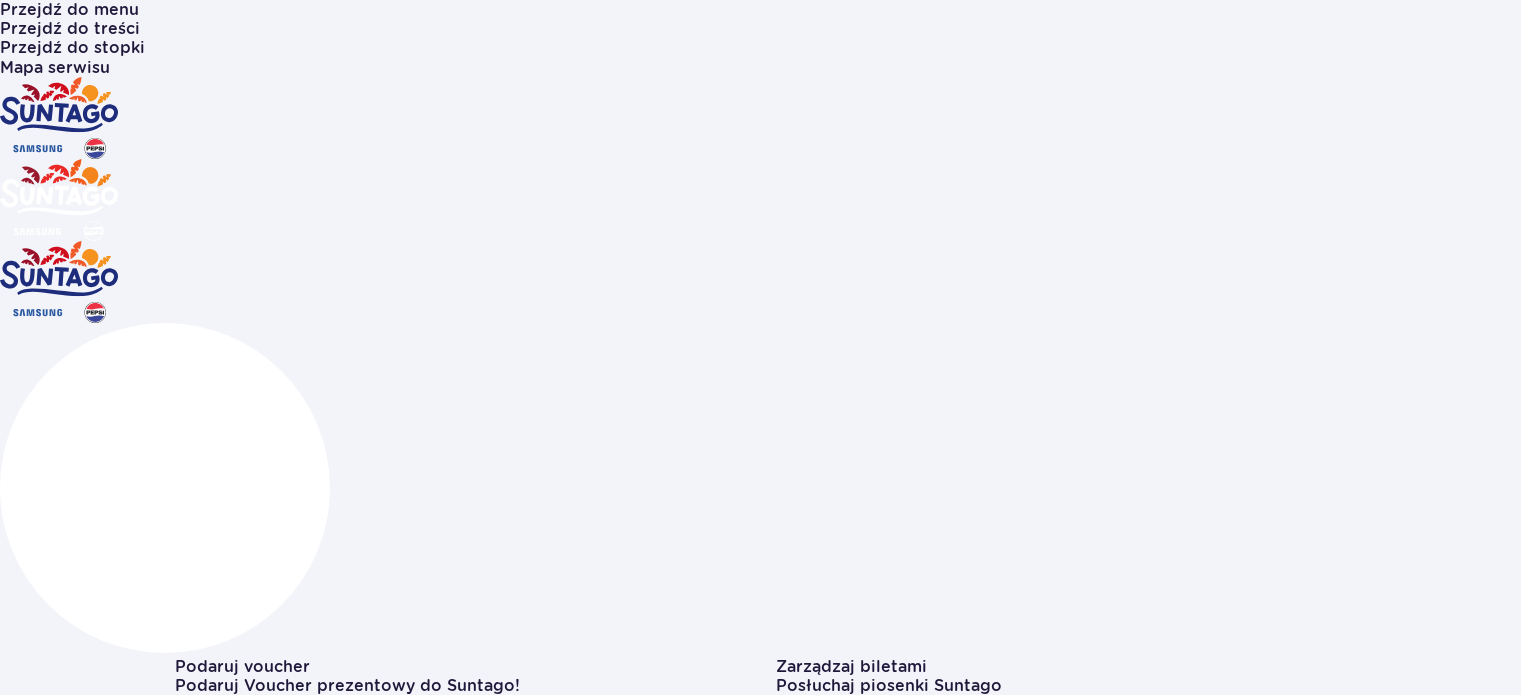 scroll, scrollTop: 0, scrollLeft: 0, axis: both 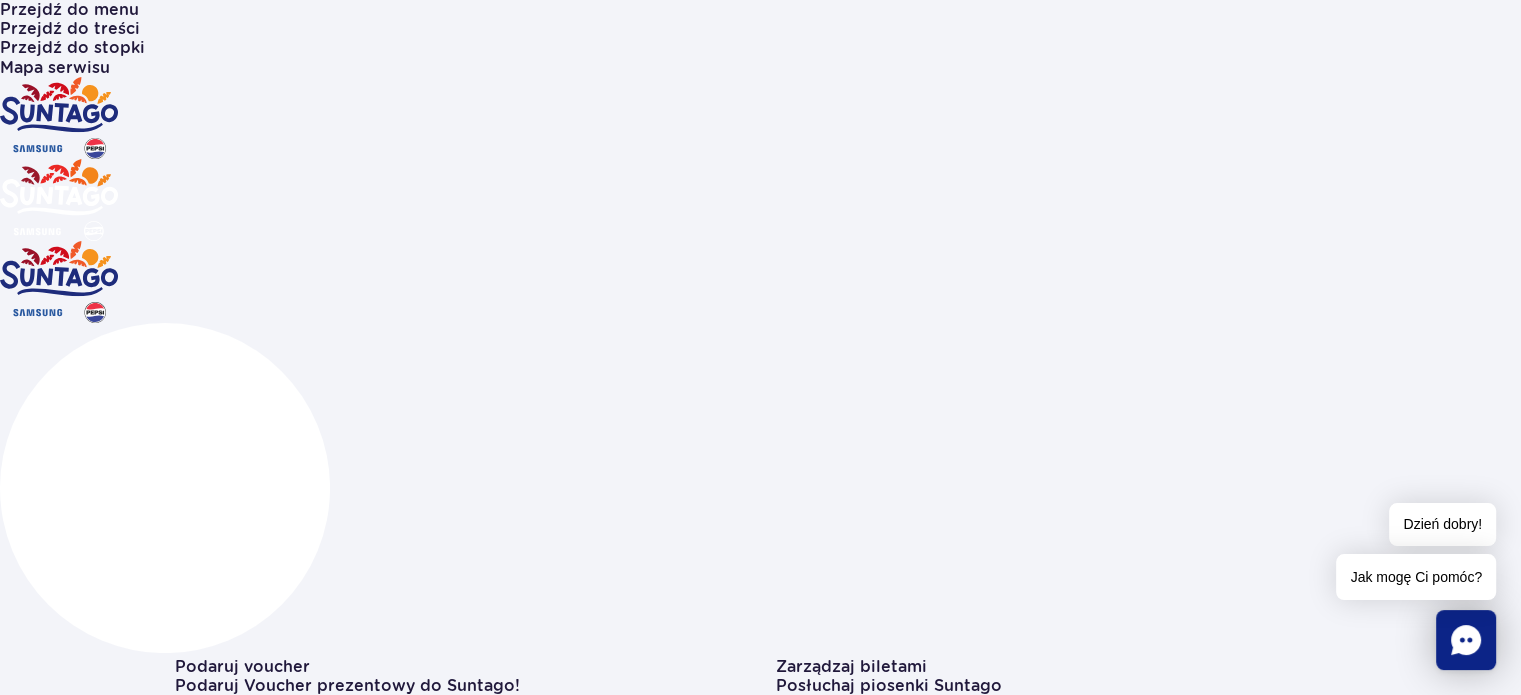click on "Atrakcje" at bounding box center [34, 1107] 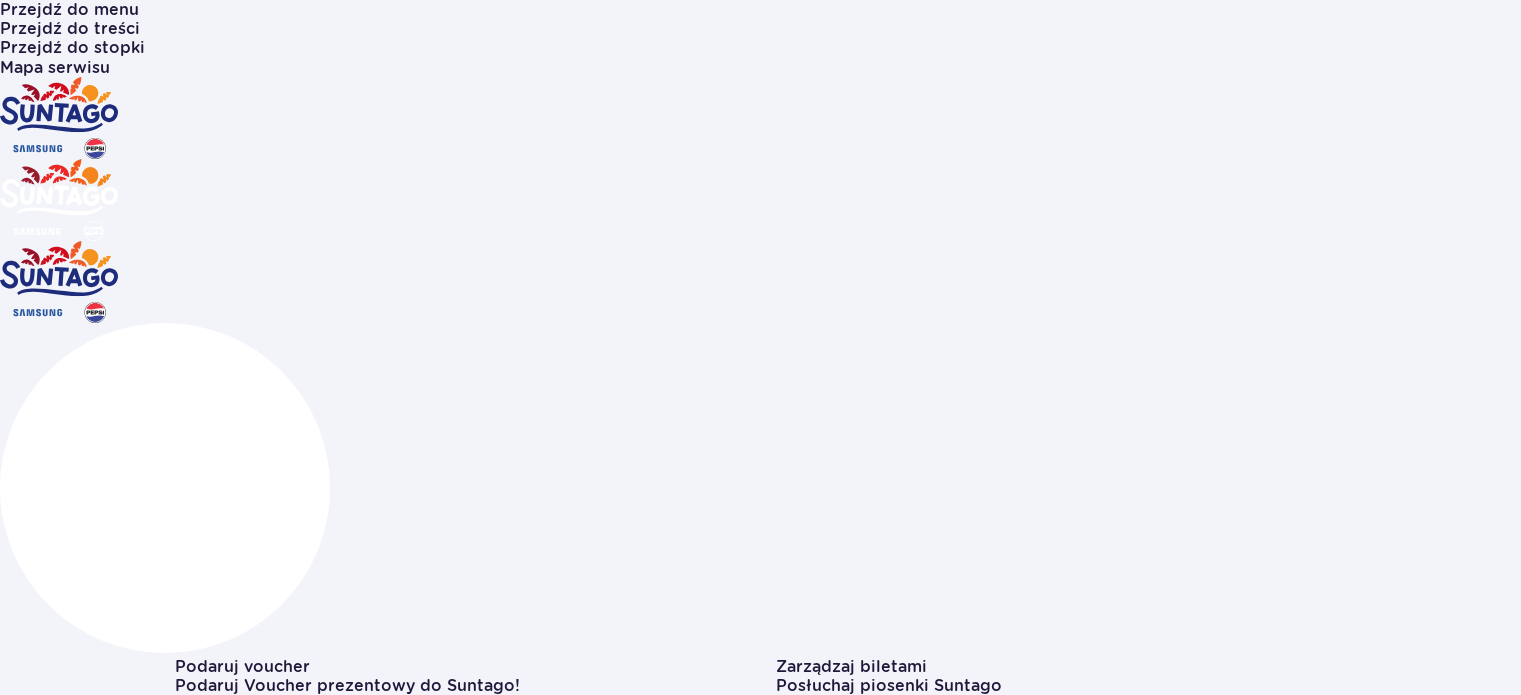 scroll, scrollTop: 6, scrollLeft: 0, axis: vertical 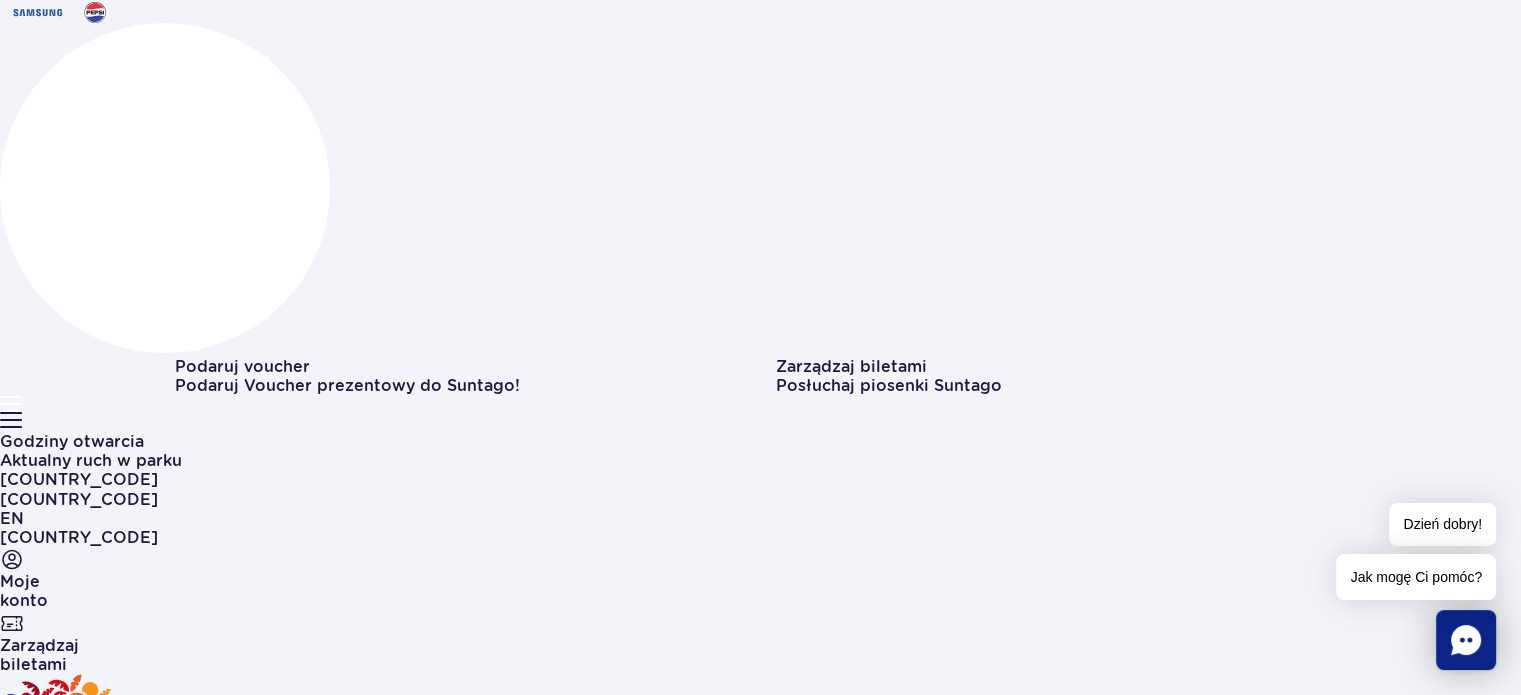 click at bounding box center [976, 11209] 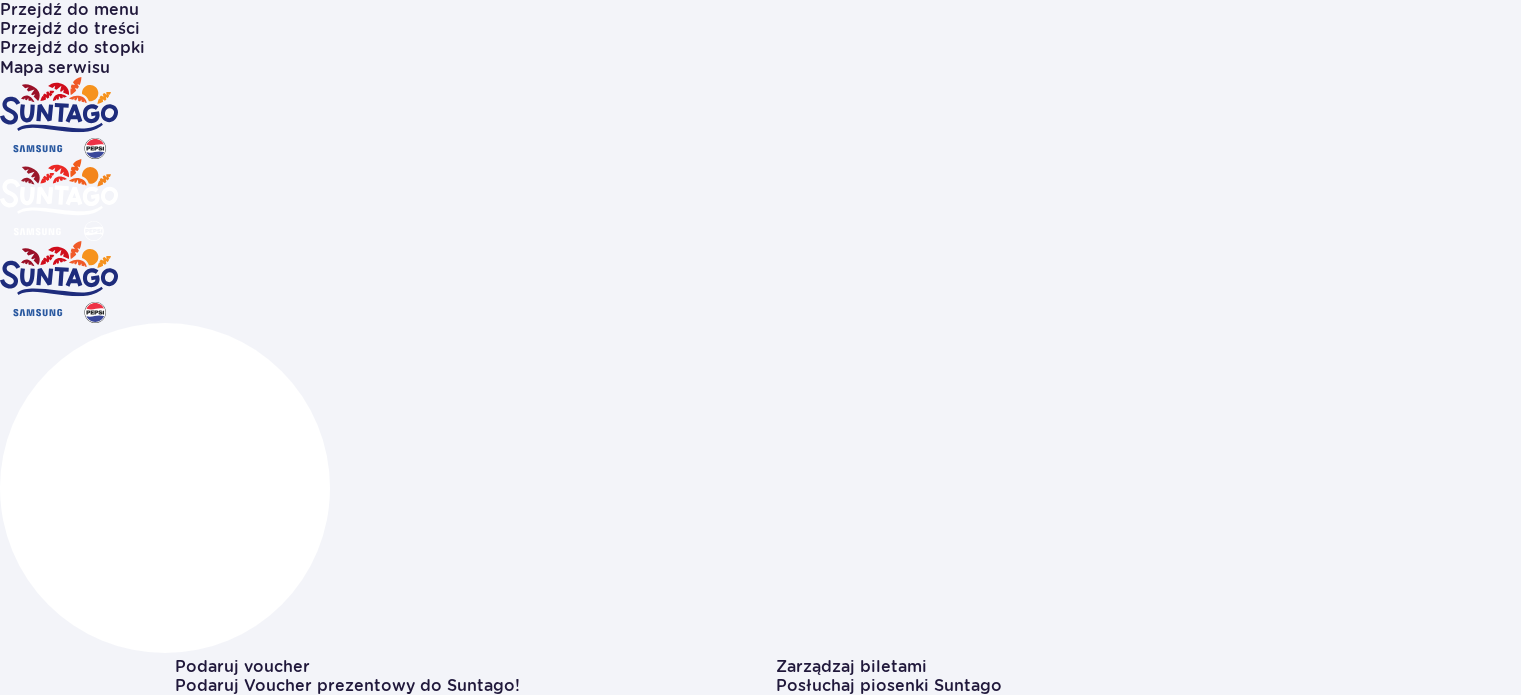 scroll, scrollTop: 0, scrollLeft: 0, axis: both 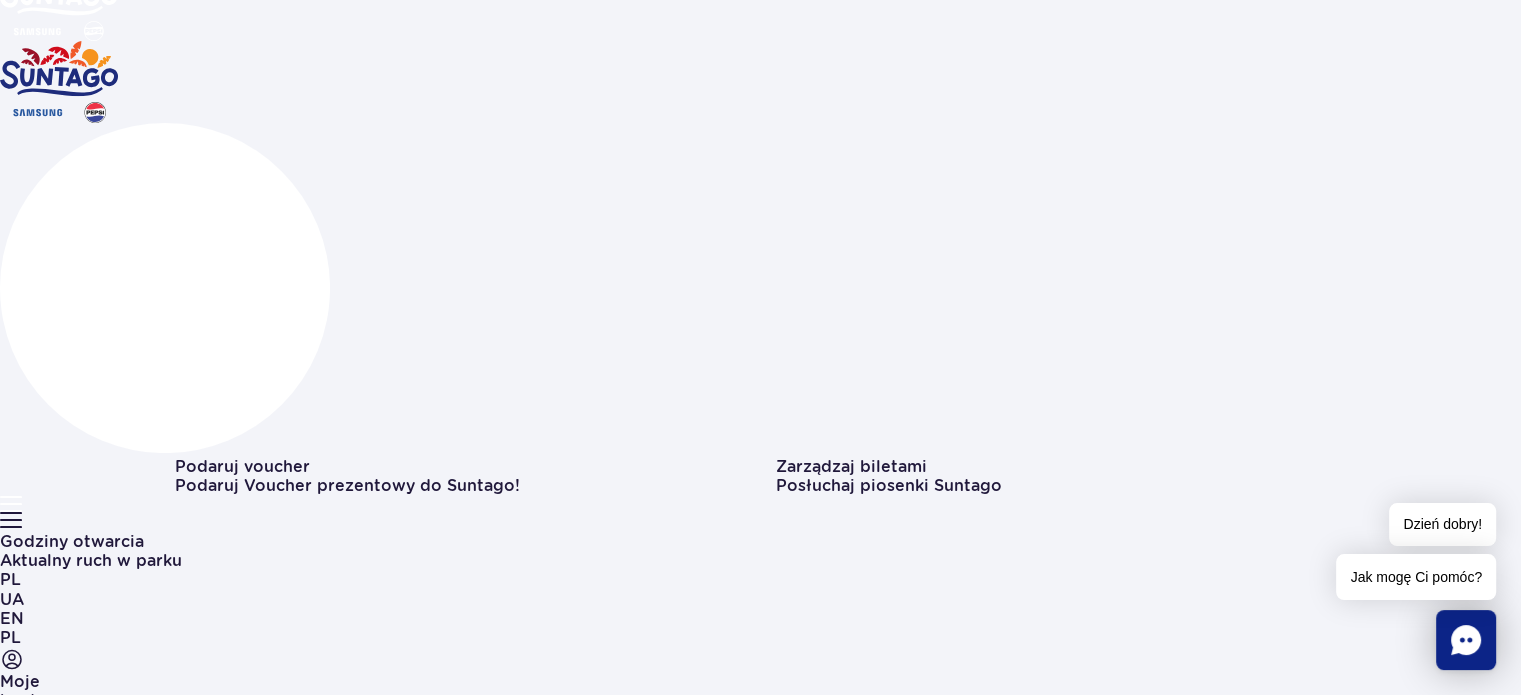 click at bounding box center [175, 13366] 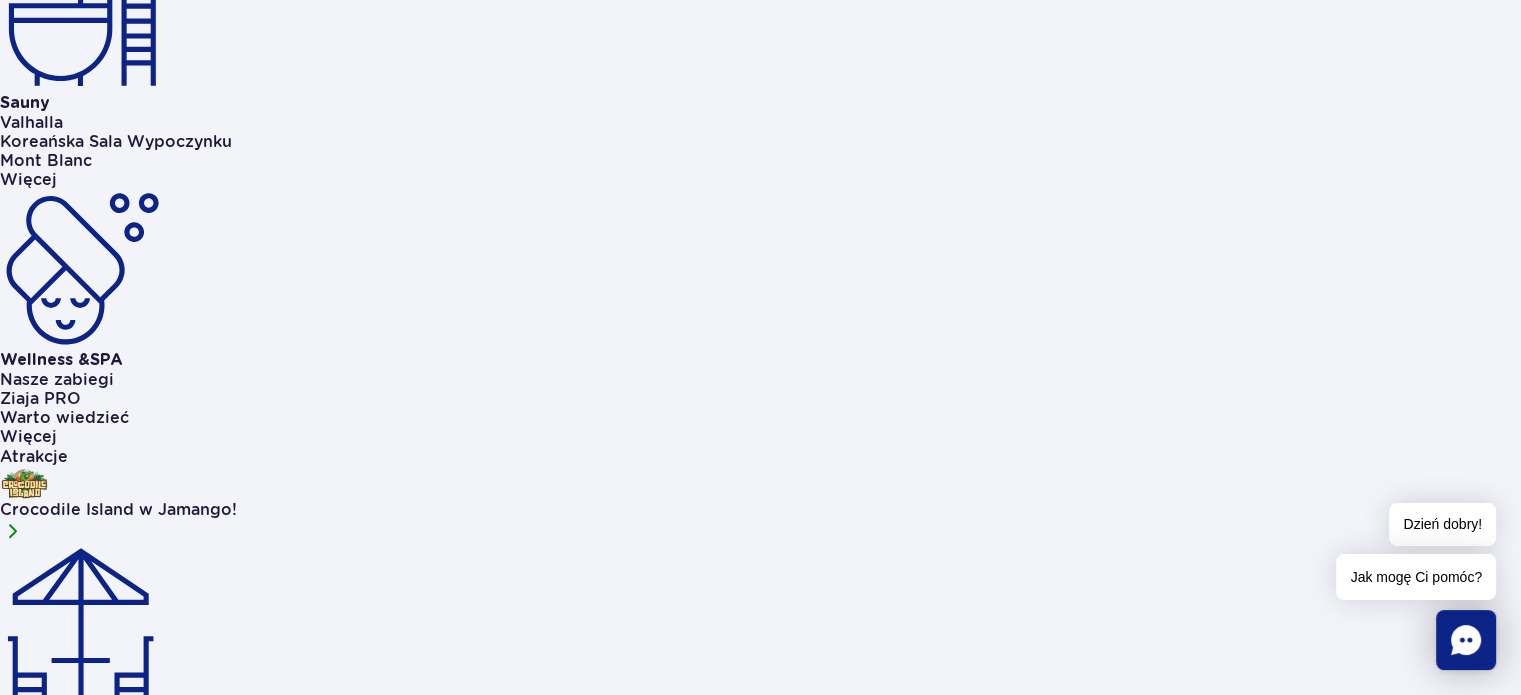 scroll, scrollTop: 1700, scrollLeft: 0, axis: vertical 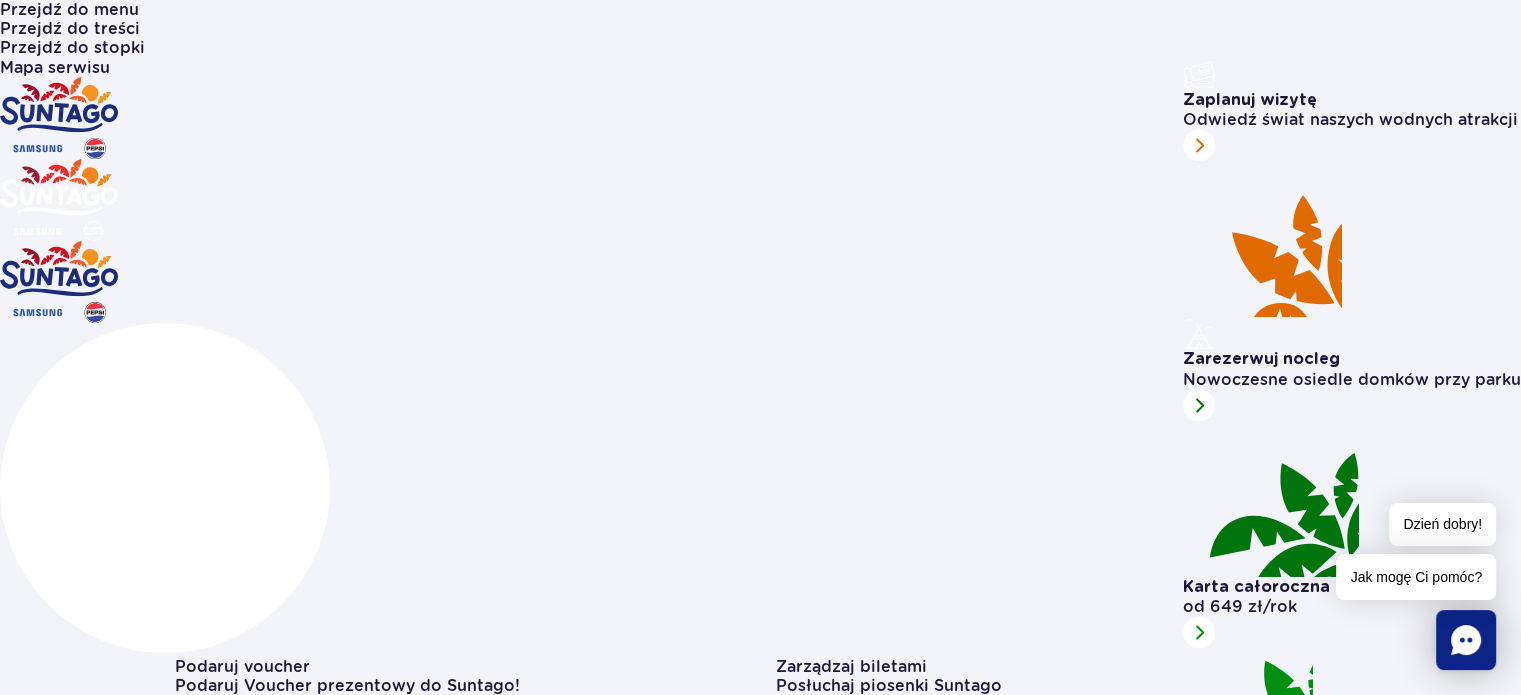 click on "Kup teraz" at bounding box center (39, 10253) 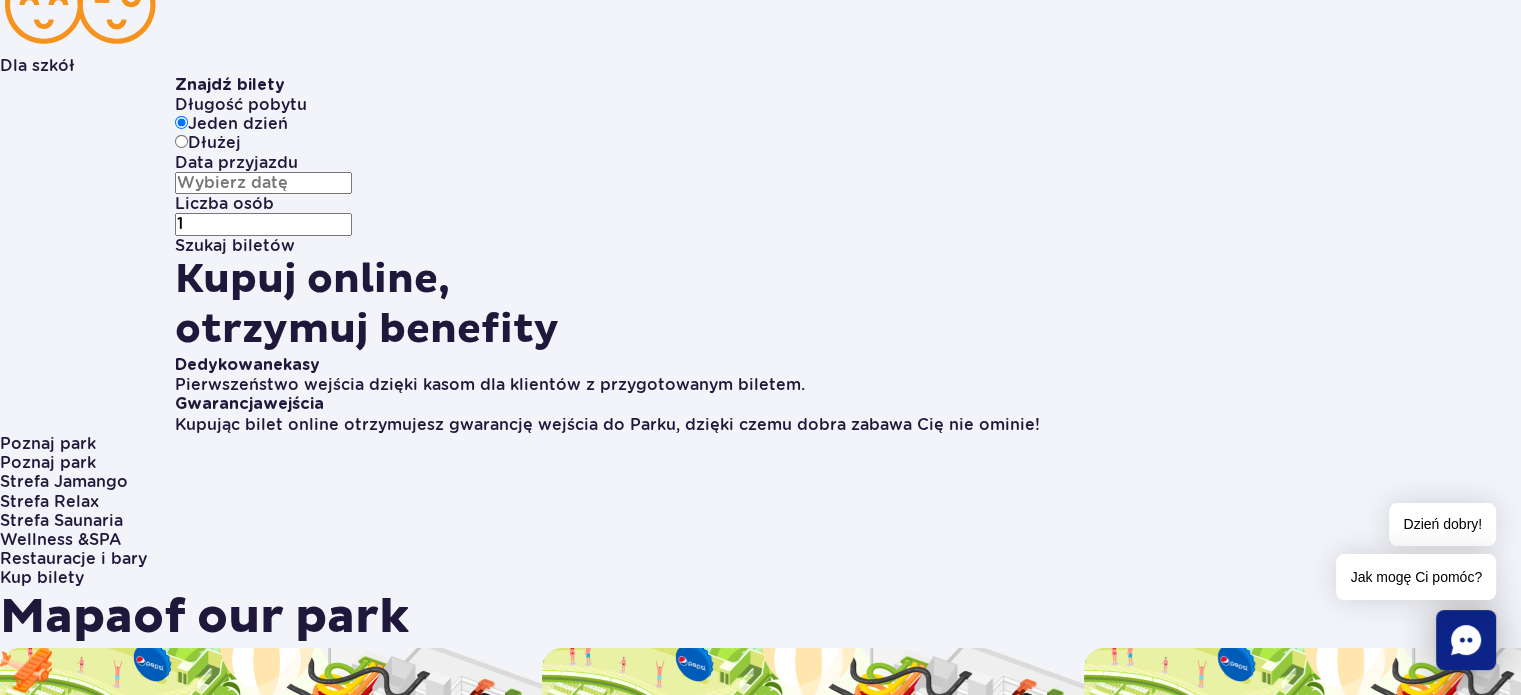 scroll, scrollTop: 7700, scrollLeft: 0, axis: vertical 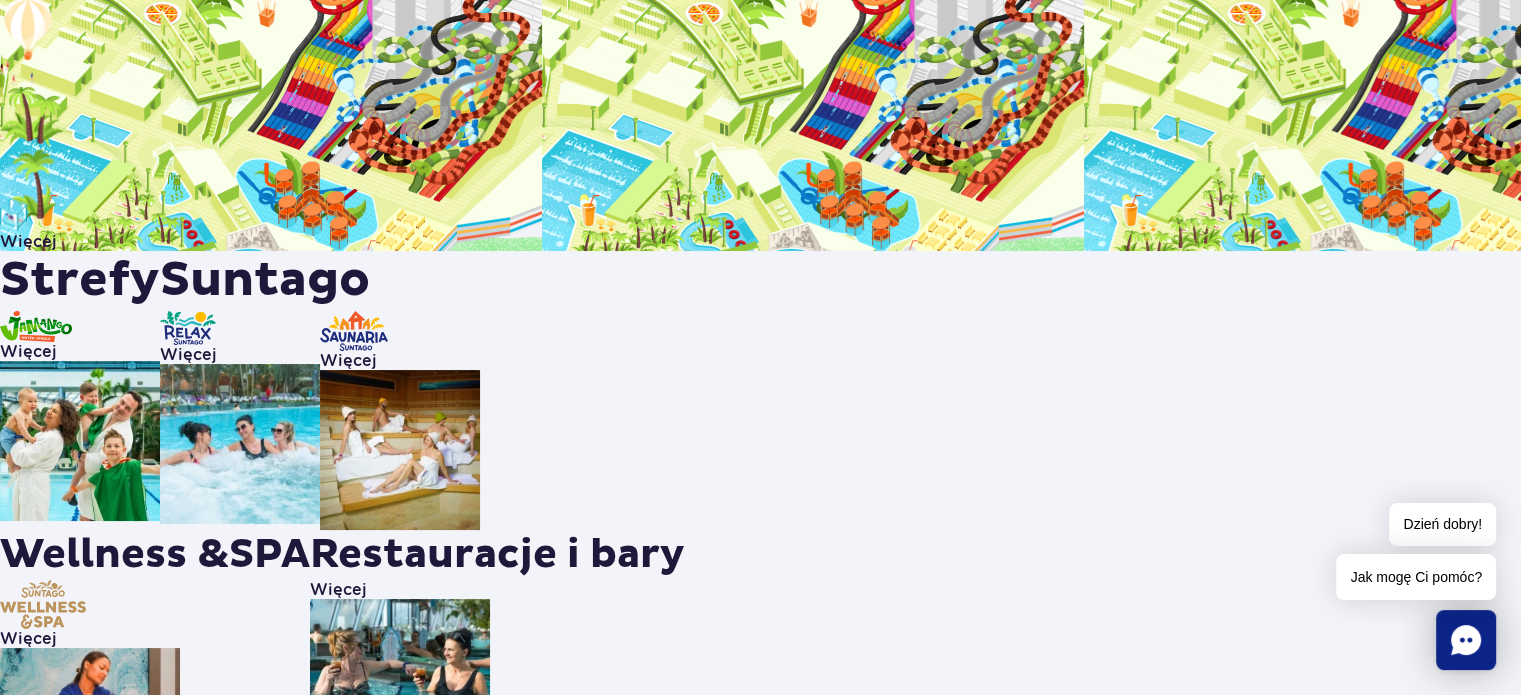 click on "Kontakt" at bounding box center (607, 91081) 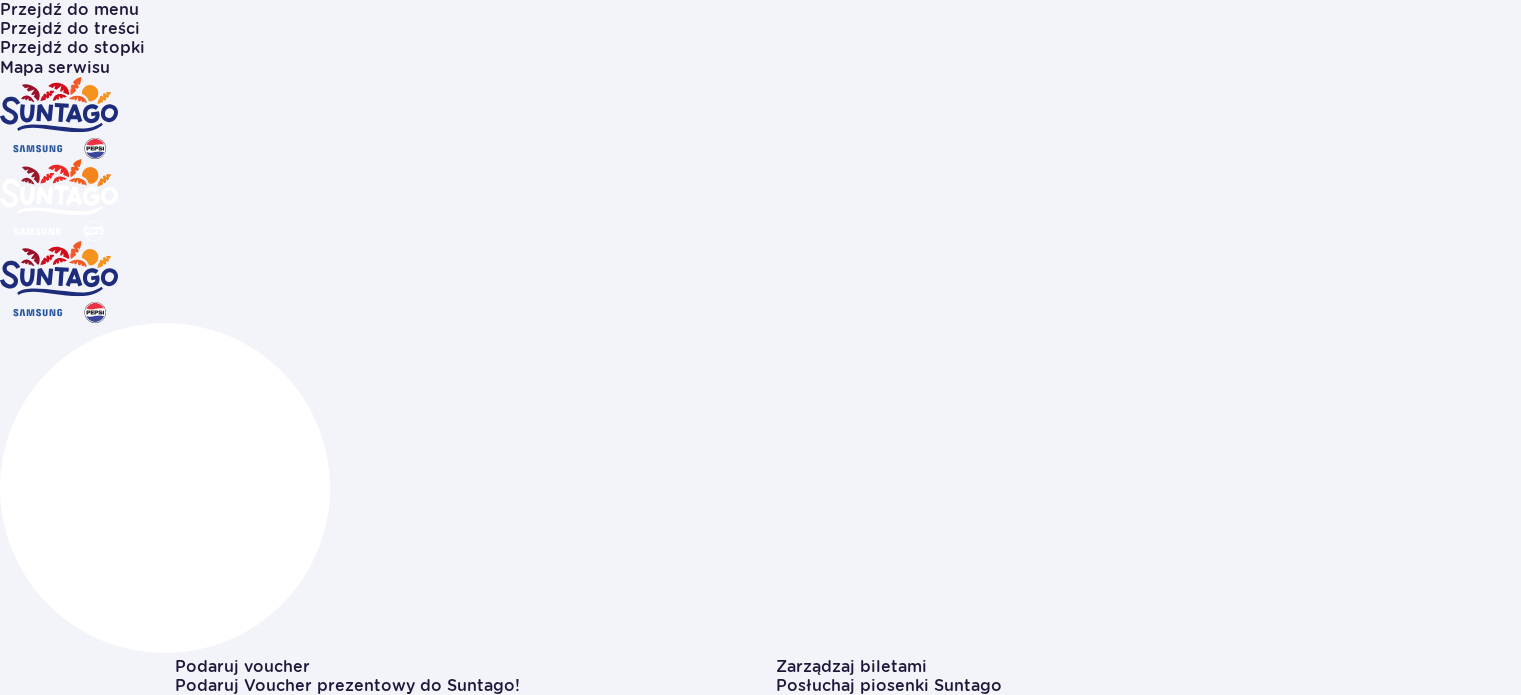 scroll, scrollTop: 0, scrollLeft: 0, axis: both 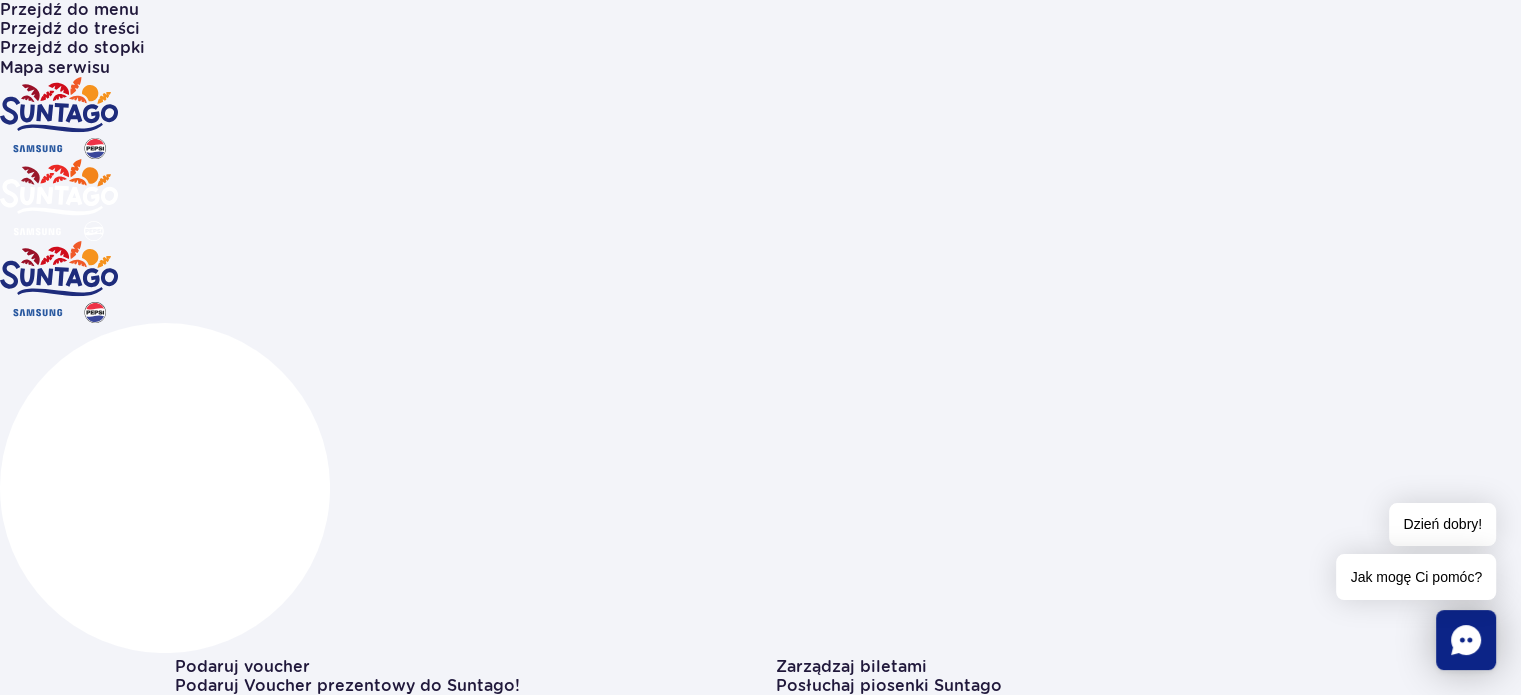 click on "Atrakcje" at bounding box center (34, 1107) 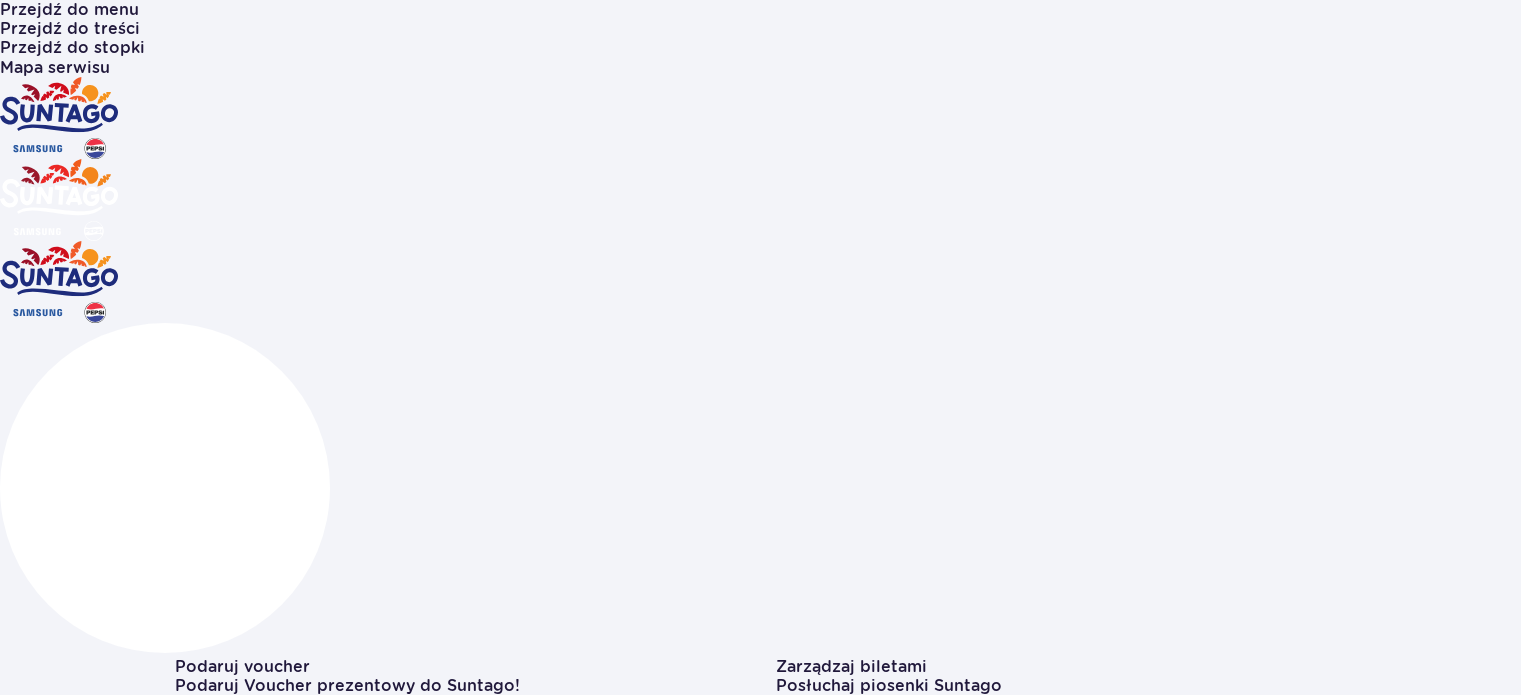 scroll, scrollTop: 0, scrollLeft: 0, axis: both 